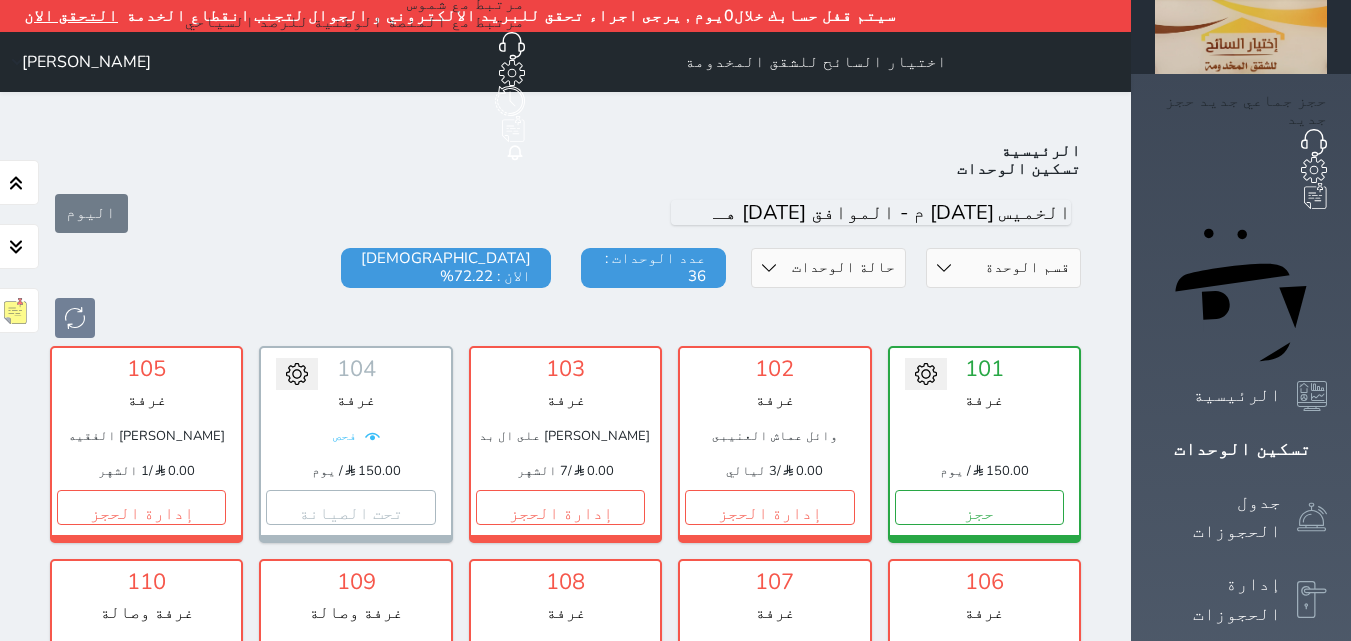 scroll, scrollTop: 0, scrollLeft: 0, axis: both 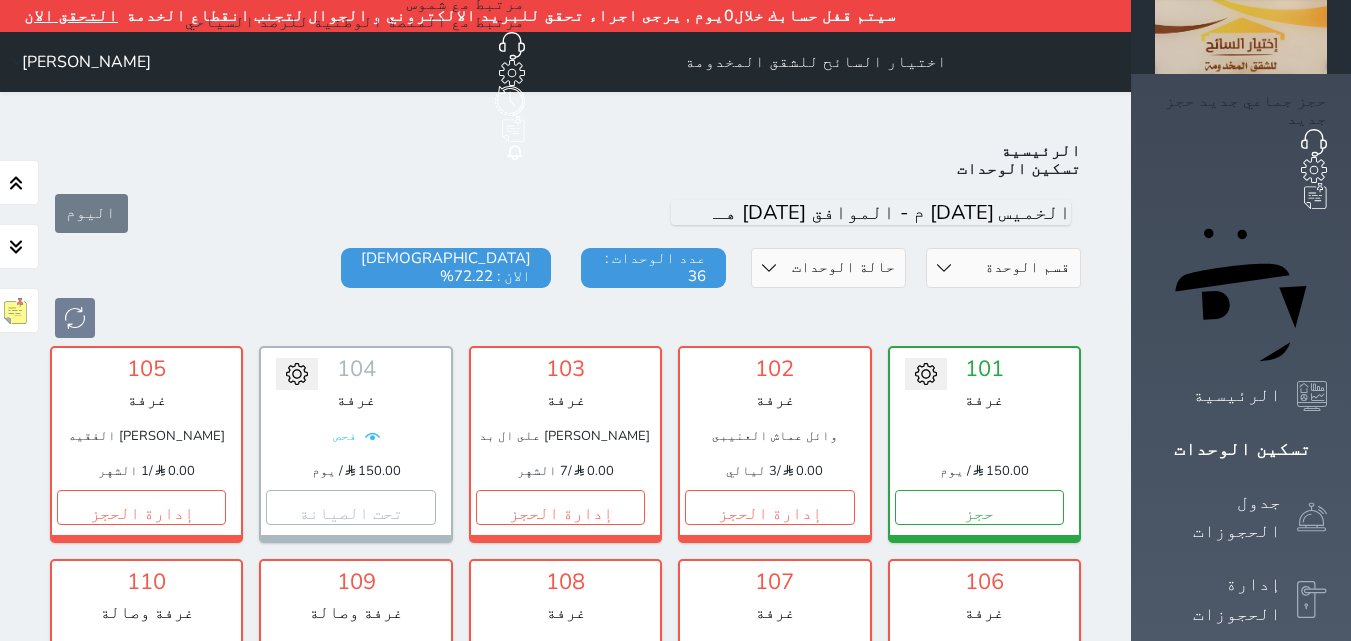 click on "تسكين الوحدات" at bounding box center (1241, 449) 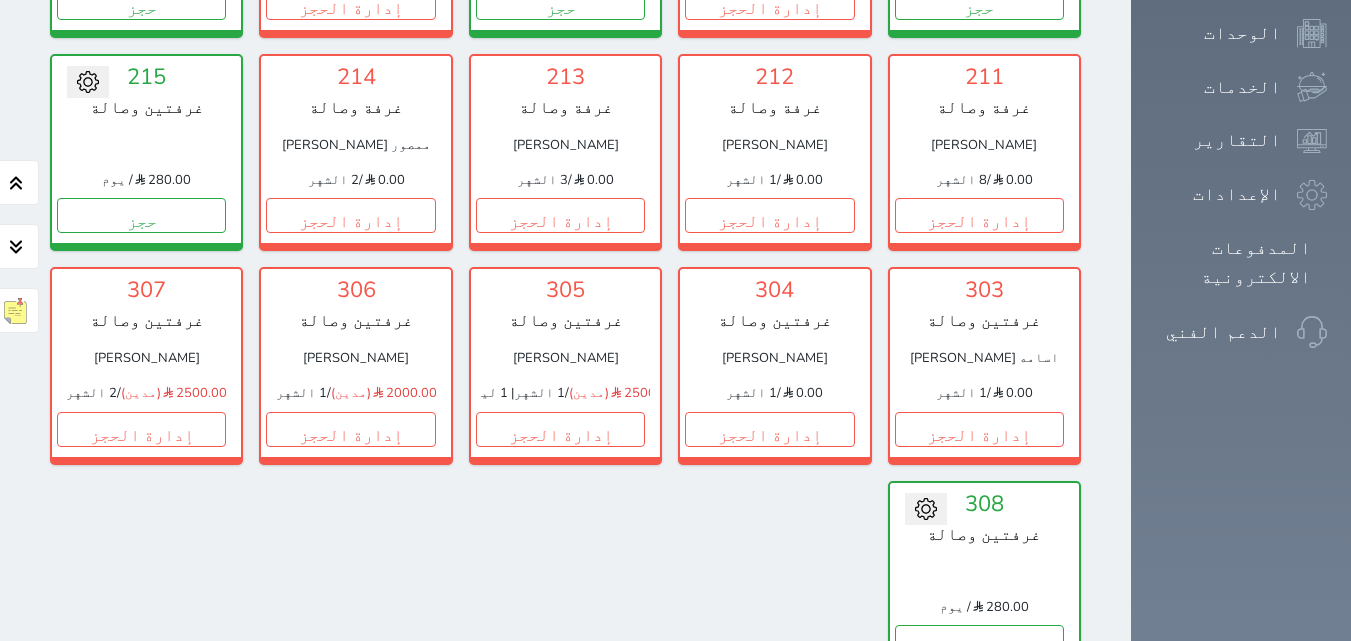 scroll, scrollTop: 1372, scrollLeft: 0, axis: vertical 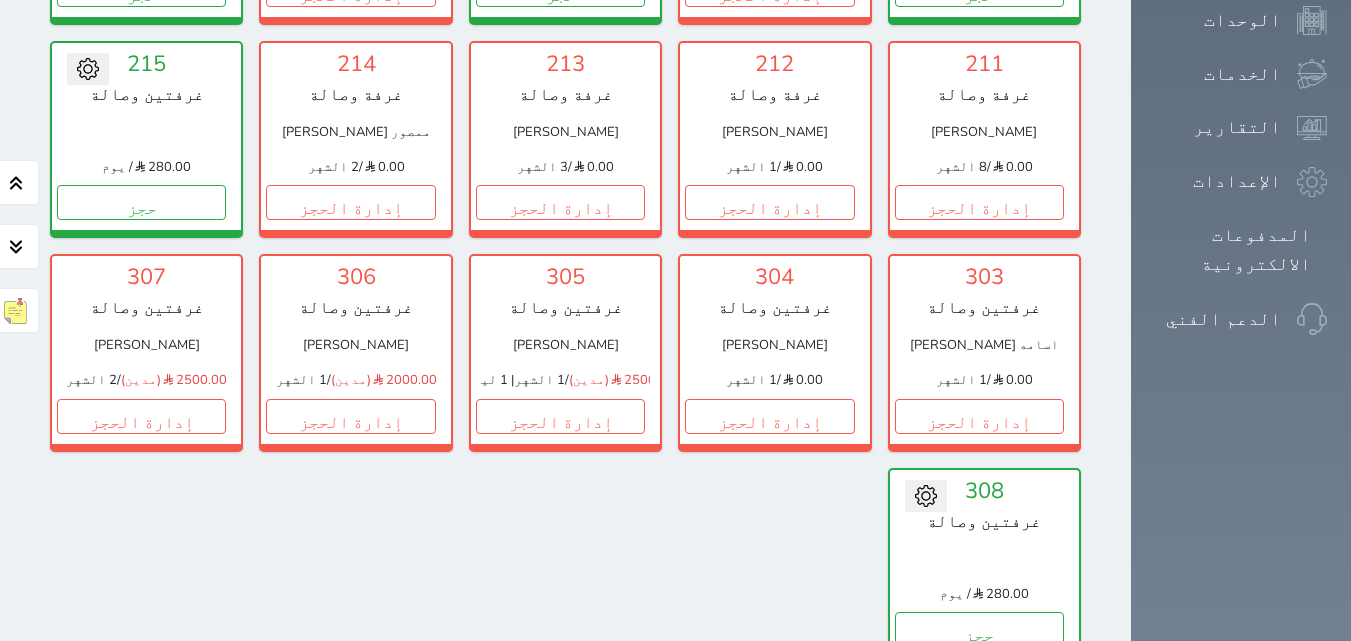 click on "عرض المغادرين" at bounding box center [303, 1011] 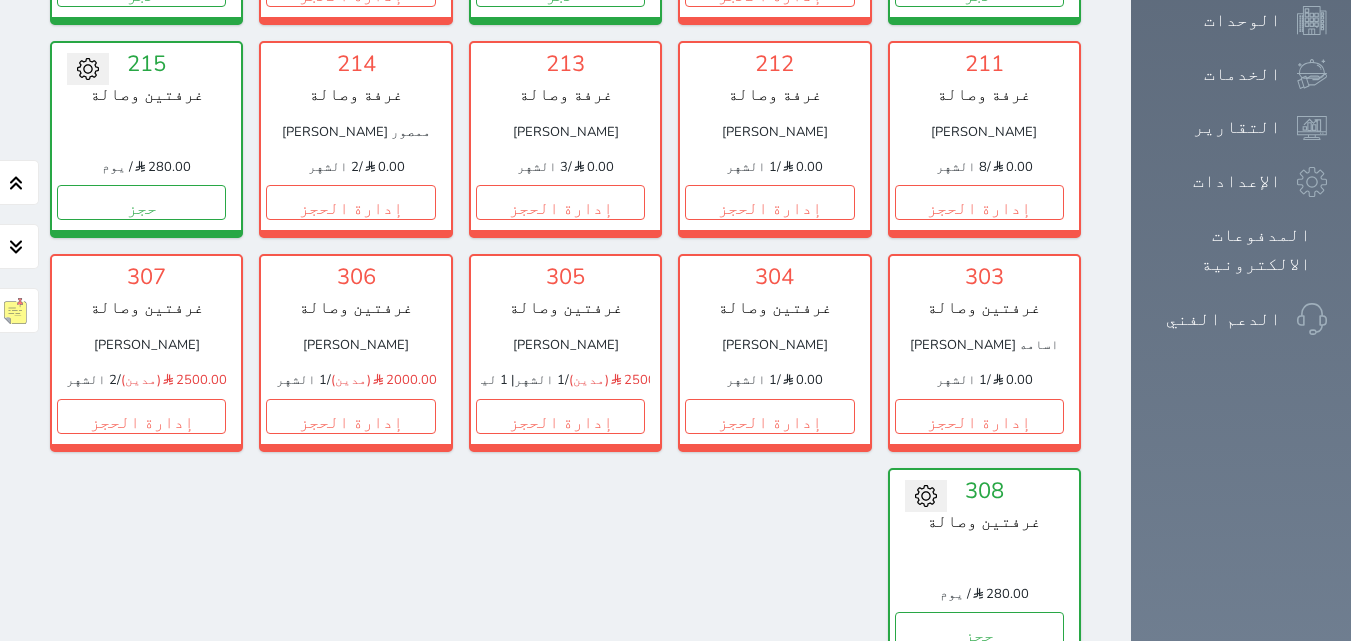 click at bounding box center [303, 985] 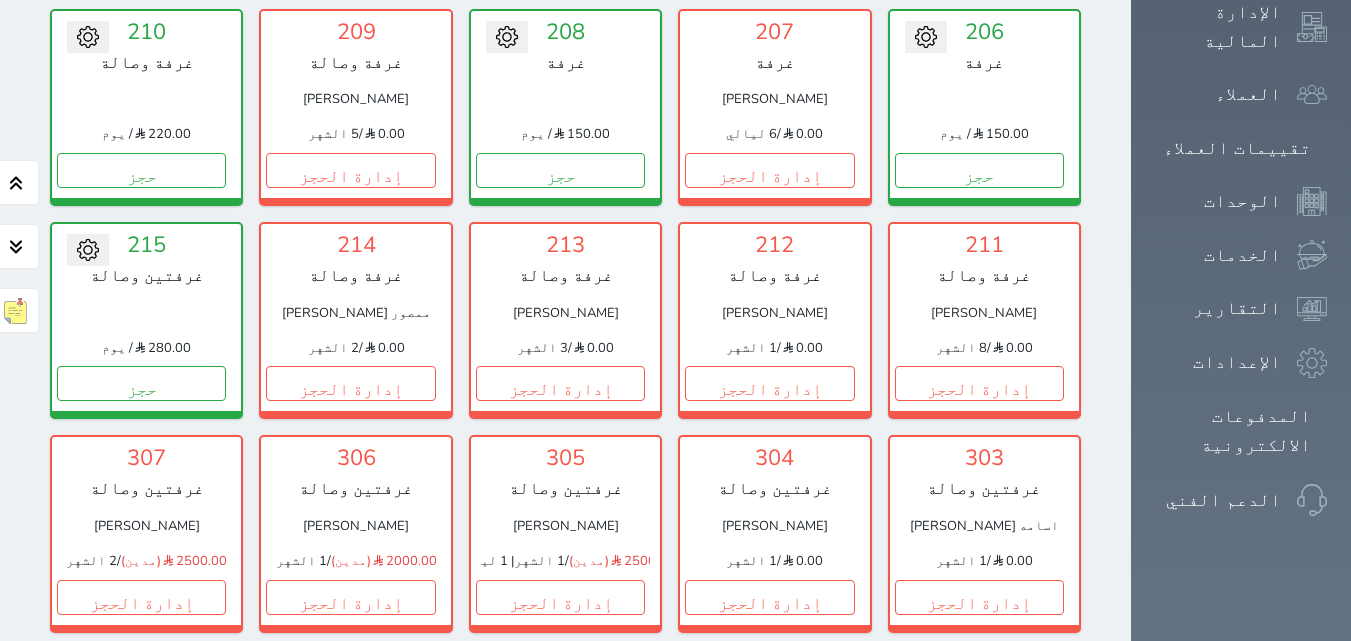 scroll, scrollTop: 1180, scrollLeft: 0, axis: vertical 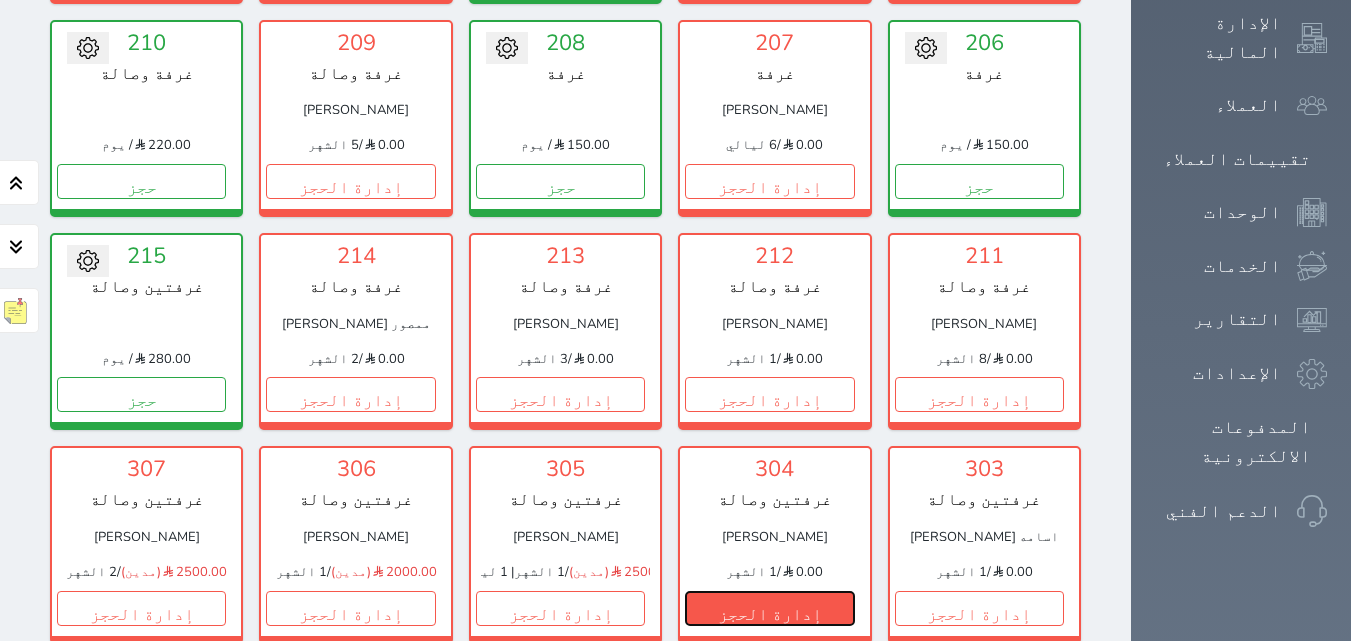 click on "إدارة الحجز" at bounding box center (769, 608) 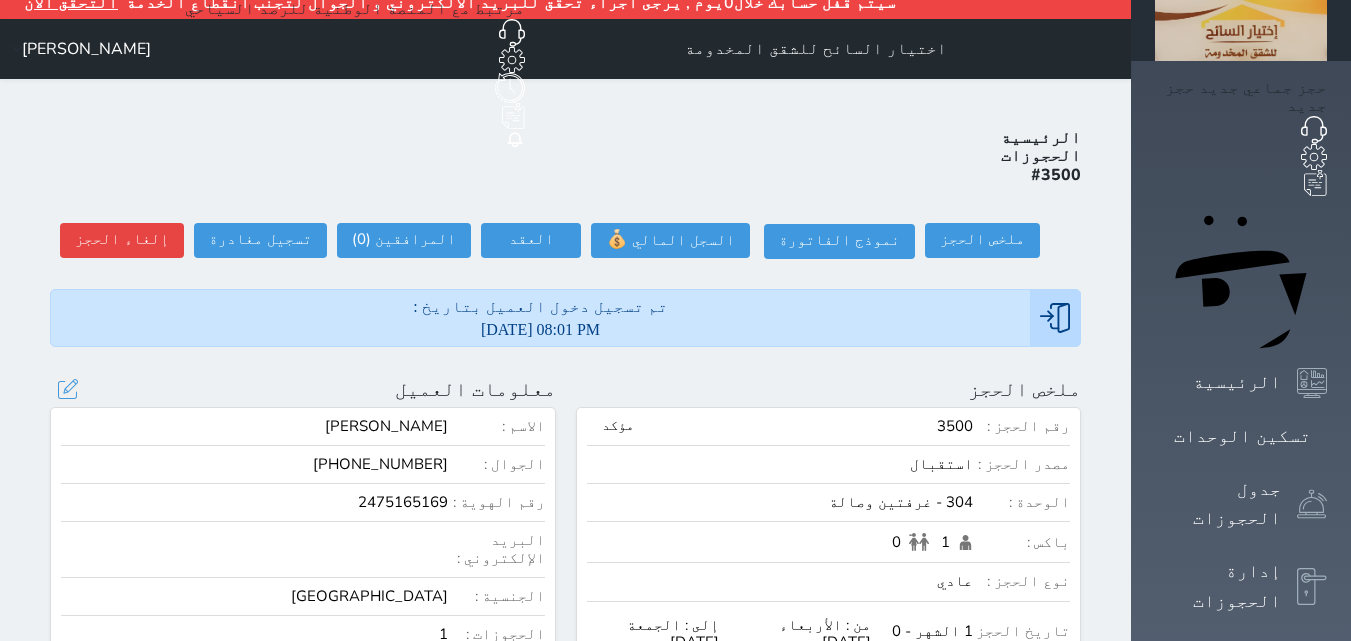 scroll, scrollTop: 0, scrollLeft: 0, axis: both 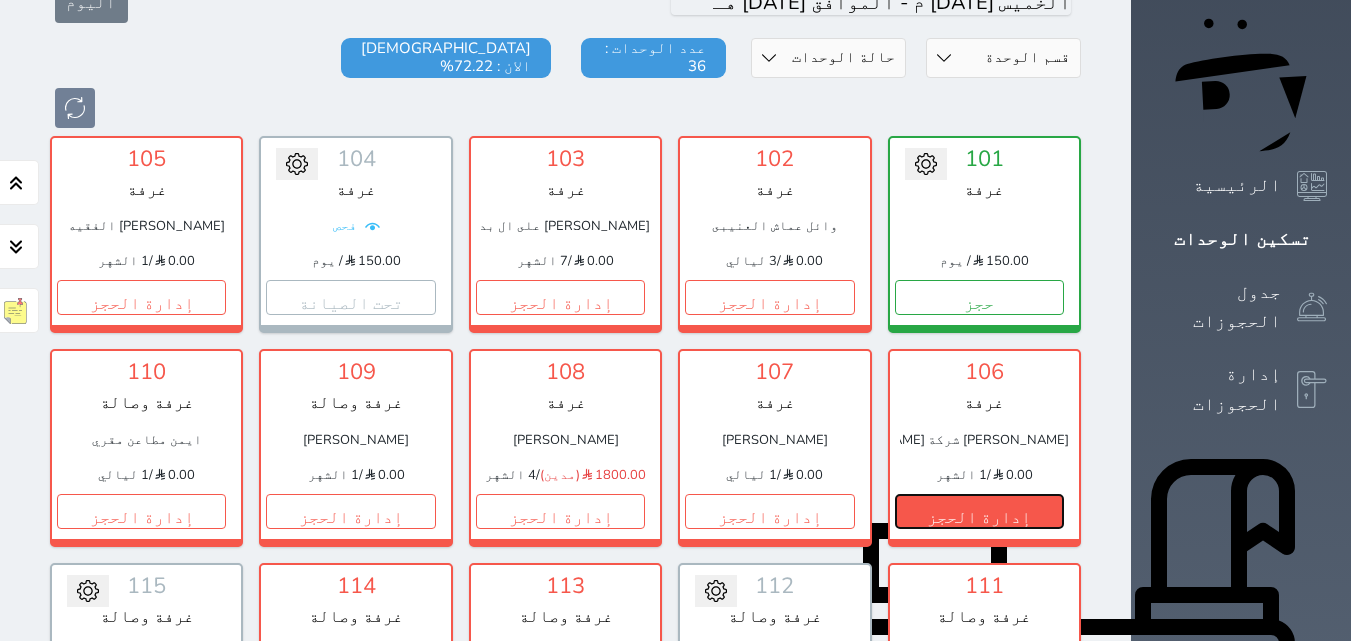 click on "إدارة الحجز" at bounding box center [979, 511] 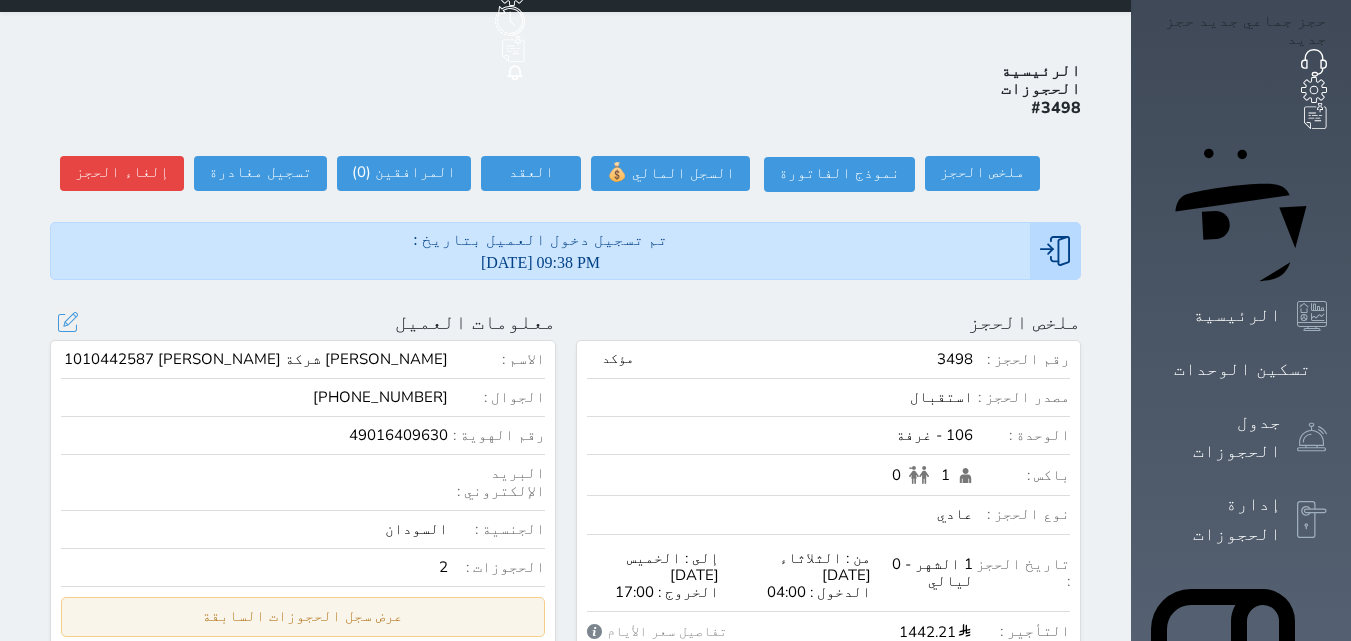 scroll, scrollTop: 0, scrollLeft: 0, axis: both 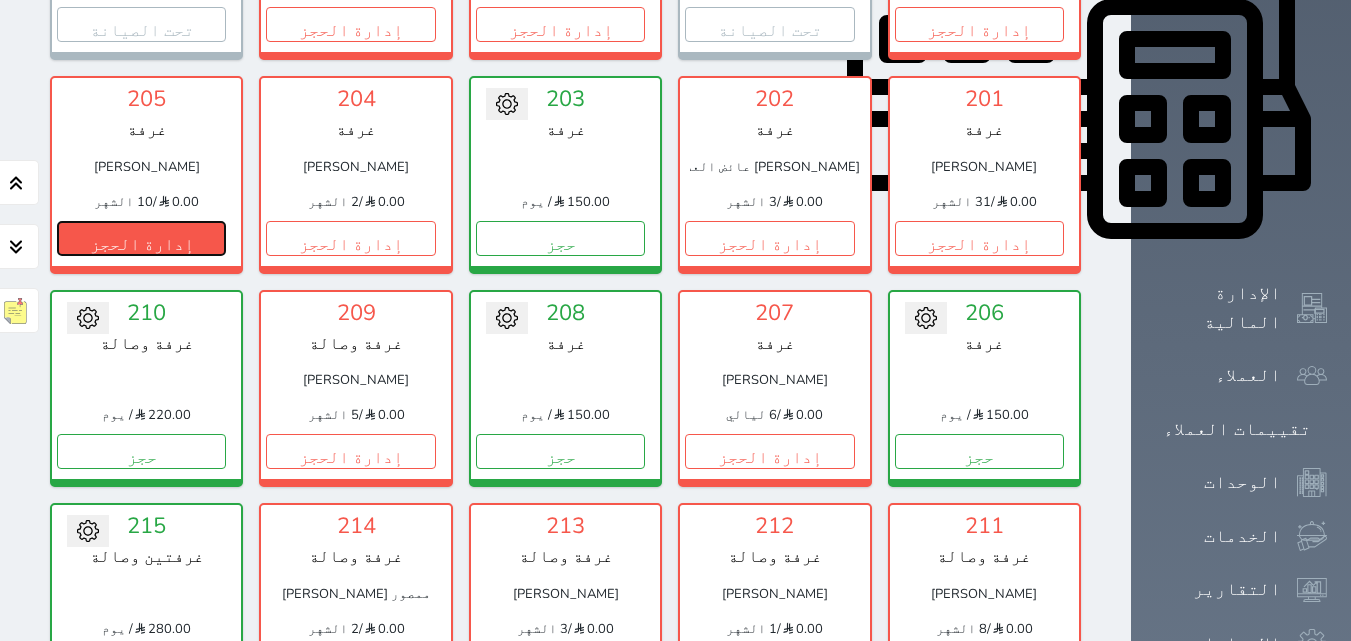 click on "إدارة الحجز" at bounding box center [141, 238] 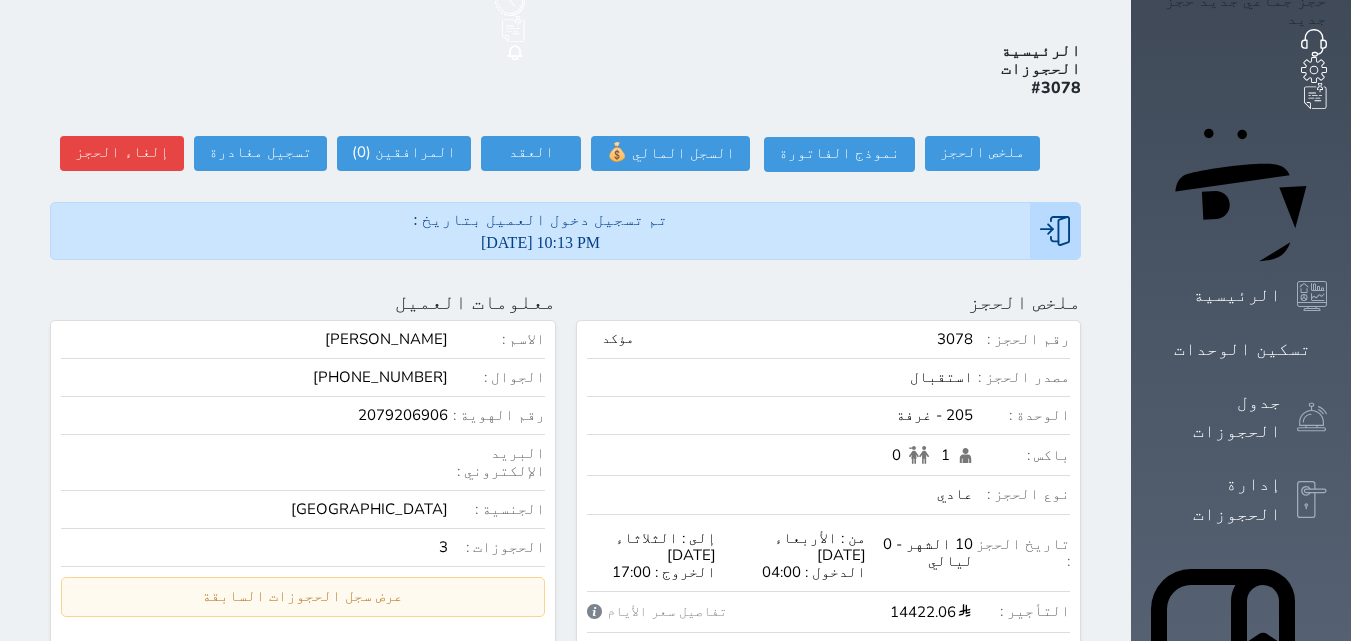 scroll, scrollTop: 0, scrollLeft: 0, axis: both 